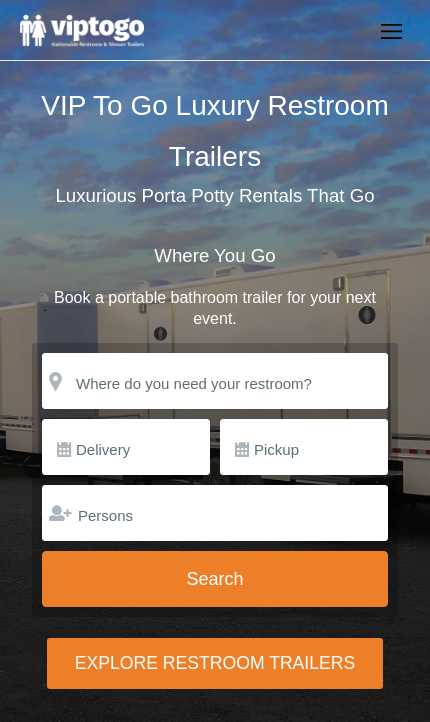 scroll, scrollTop: 0, scrollLeft: 0, axis: both 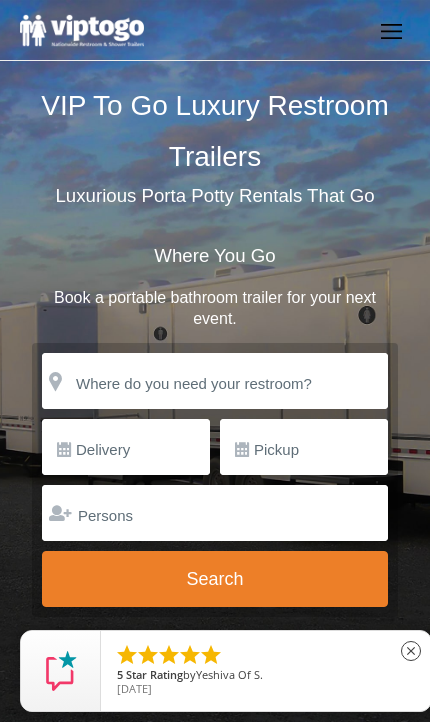 click 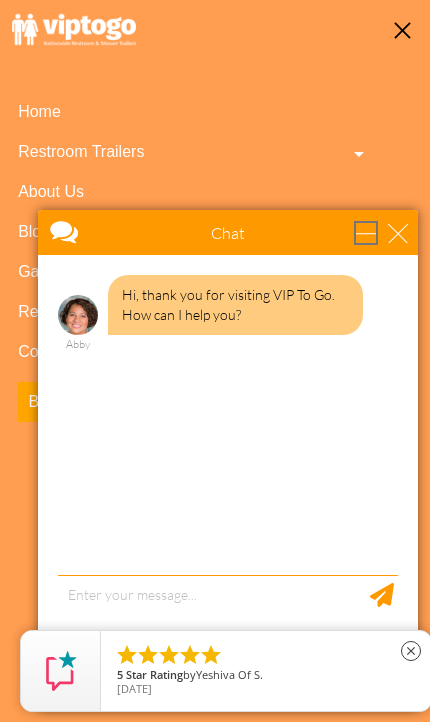 click at bounding box center (366, 233) 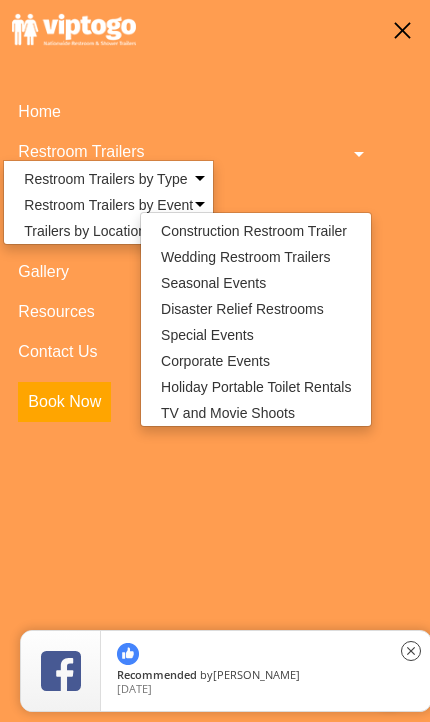 click on "Wedding Restroom Trailers" at bounding box center [245, 257] 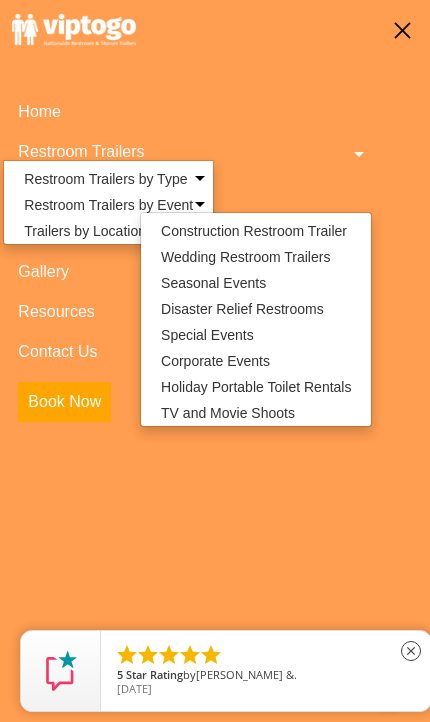 click on "Gallery" at bounding box center [191, 272] 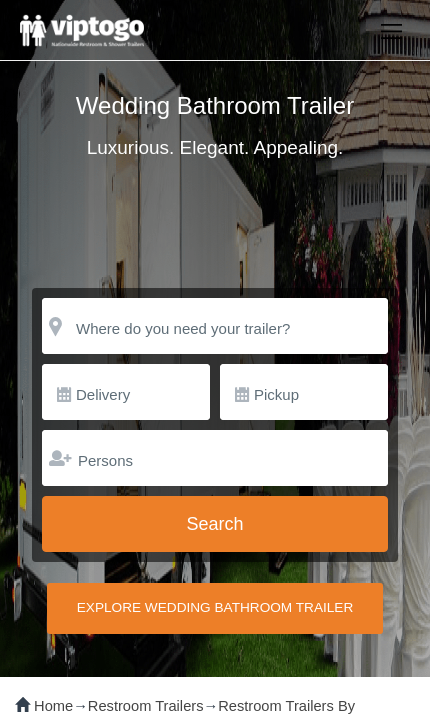 scroll, scrollTop: 0, scrollLeft: 0, axis: both 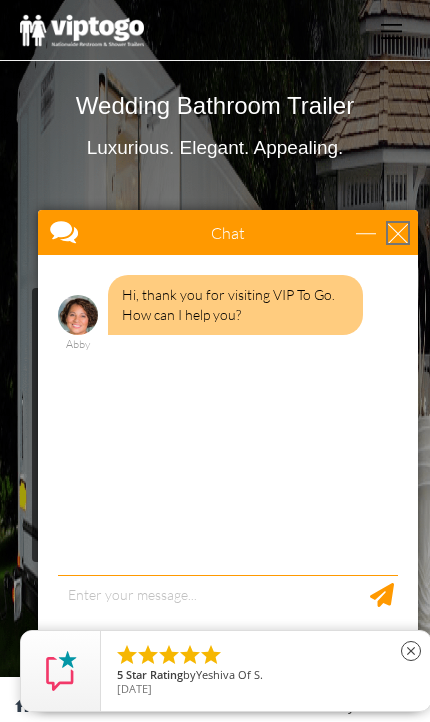 click at bounding box center (398, 233) 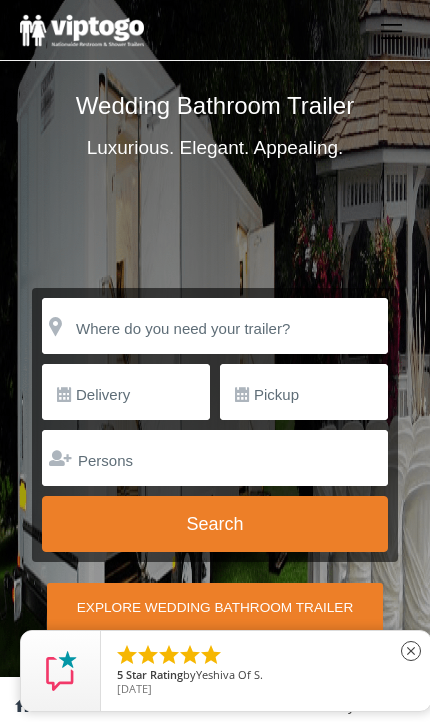 scroll, scrollTop: 0, scrollLeft: 0, axis: both 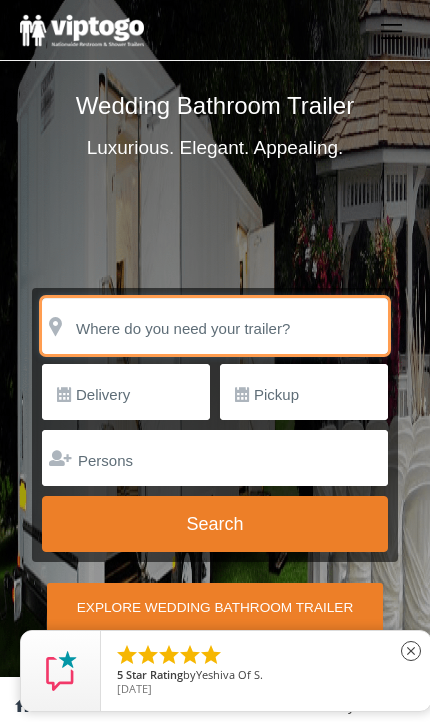 click at bounding box center [215, 326] 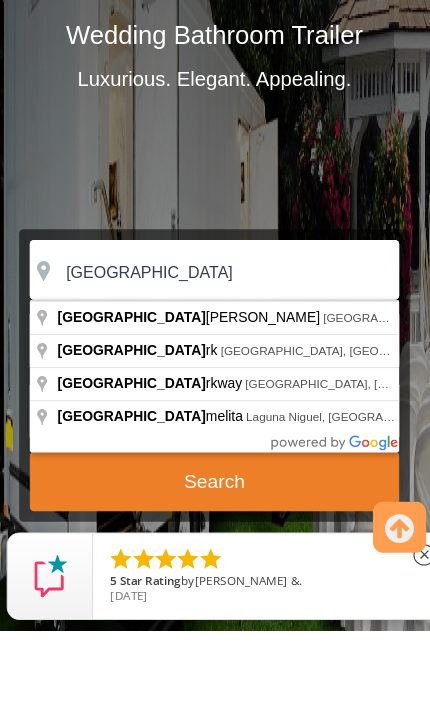 type on "Rancho Palos Verdes, CA, USA" 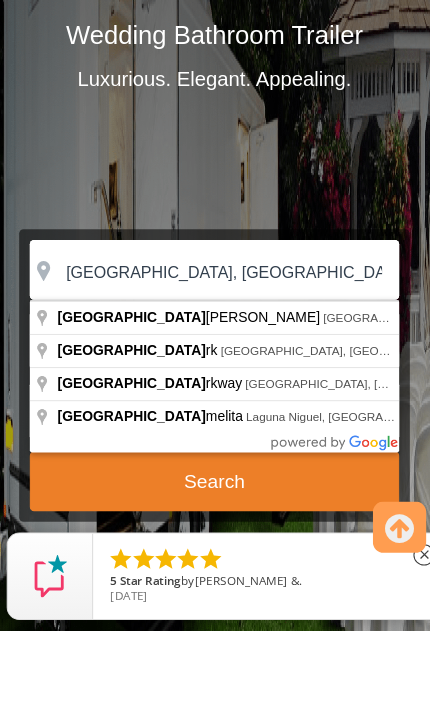 scroll, scrollTop: 86, scrollLeft: 0, axis: vertical 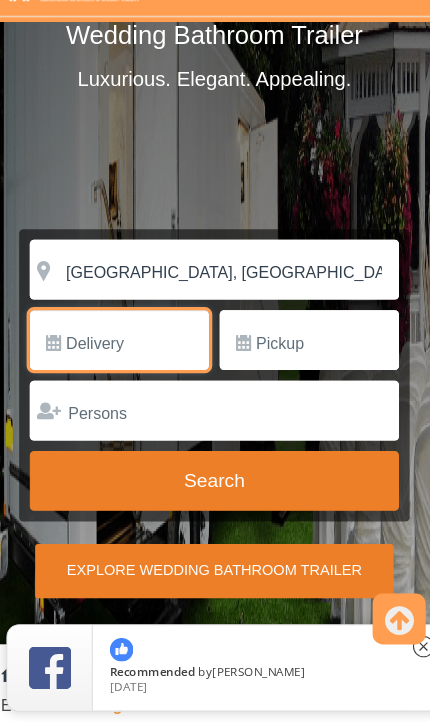 click at bounding box center (126, 364) 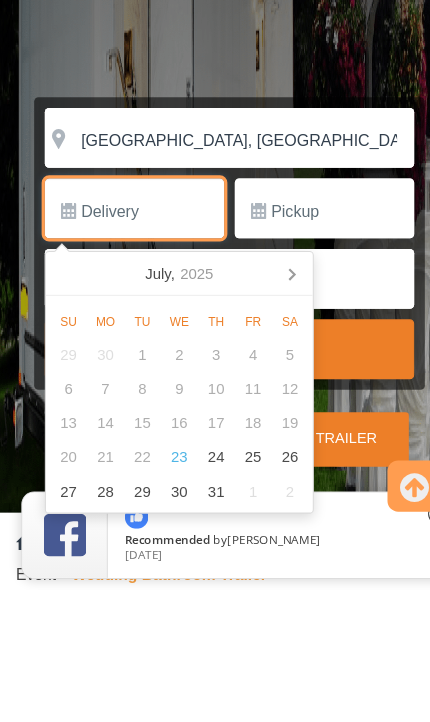 click 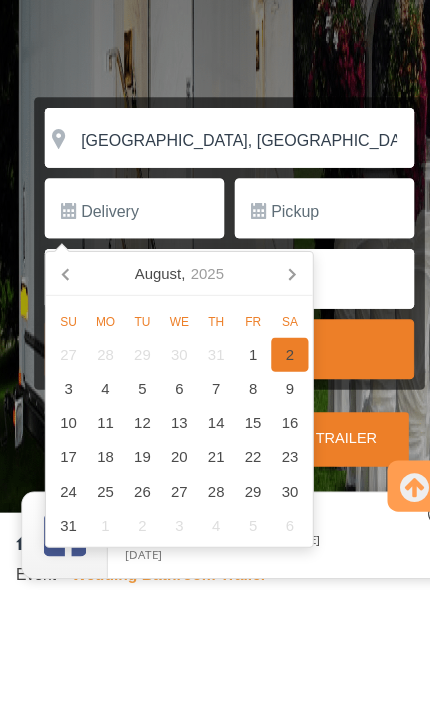click on "2" at bounding box center [271, 502] 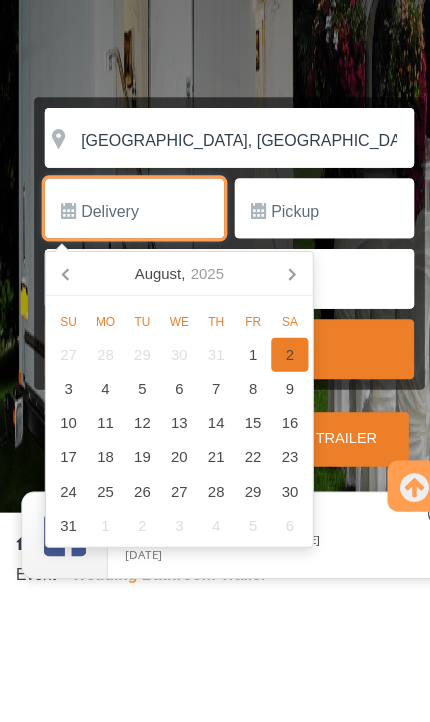 type on "08/02/2025" 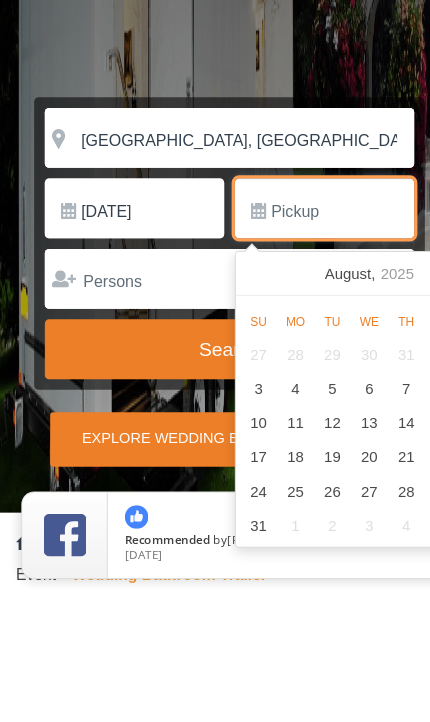 scroll, scrollTop: 85, scrollLeft: 41, axis: both 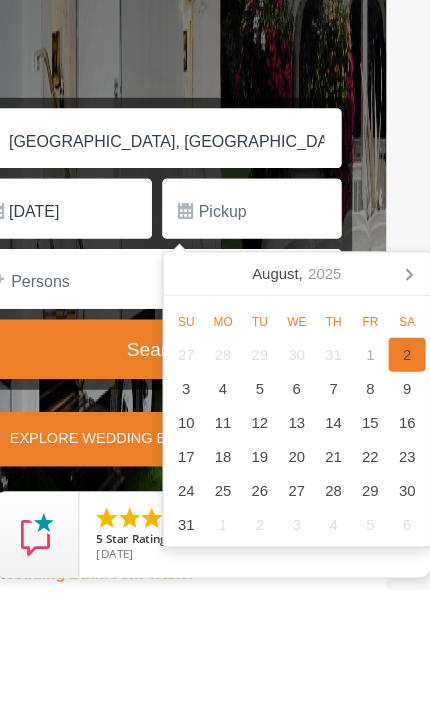 click on "2" at bounding box center (408, 502) 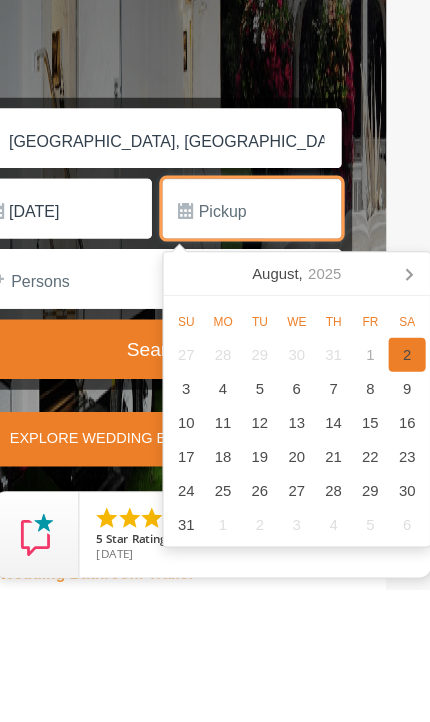 type on "08/02/2025" 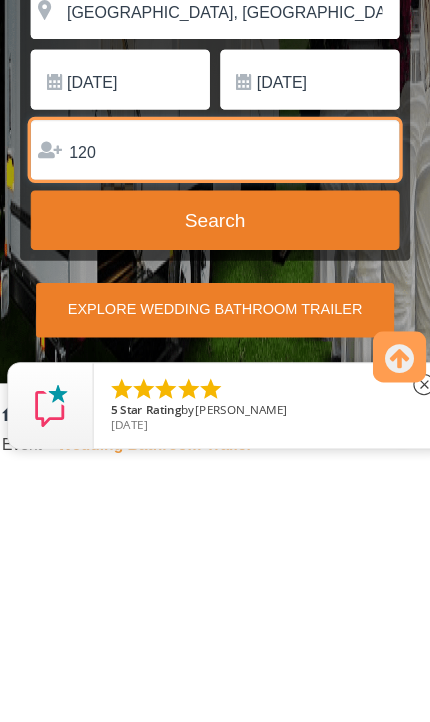 scroll, scrollTop: 117, scrollLeft: 0, axis: vertical 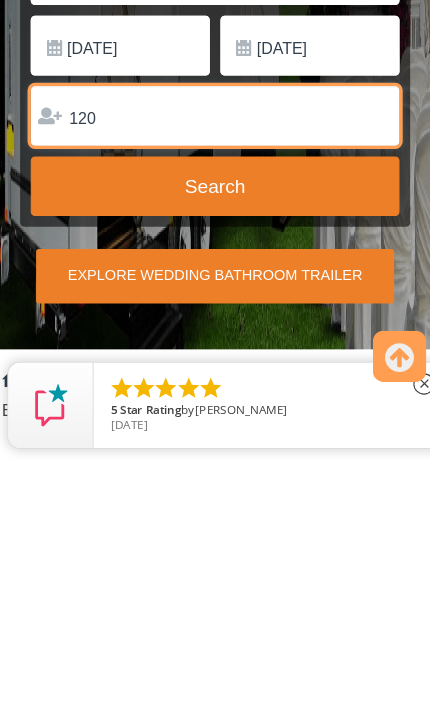 type on "120" 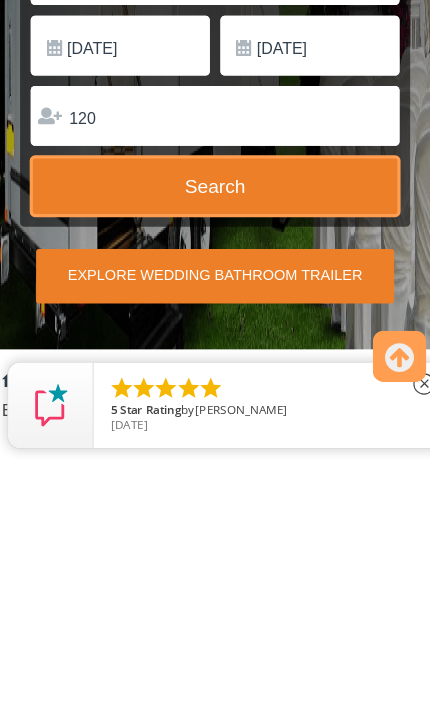 click on "Search" at bounding box center [215, 465] 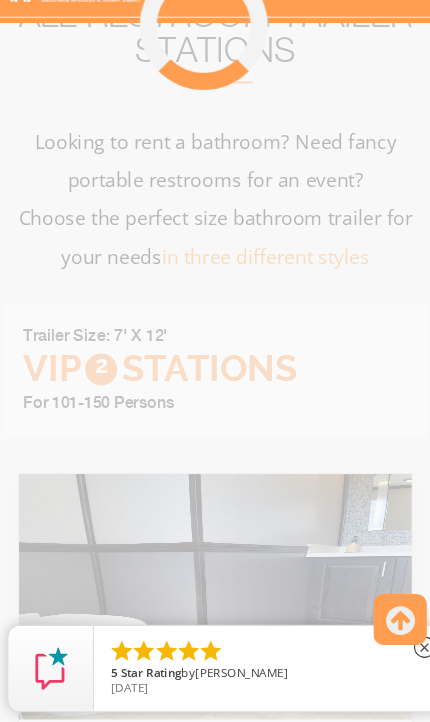 scroll, scrollTop: 3589, scrollLeft: 0, axis: vertical 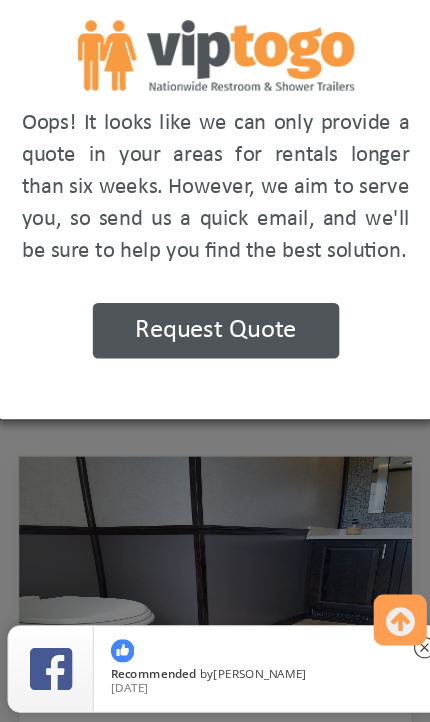click on "Request Quote" at bounding box center (215, 354) 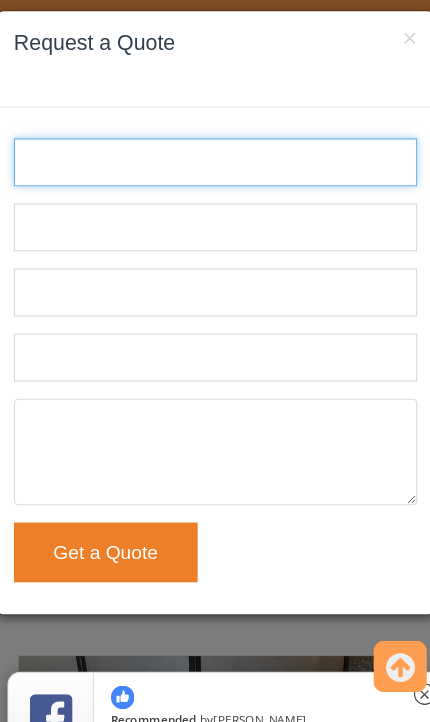 click on "Name:" at bounding box center [215, 152] 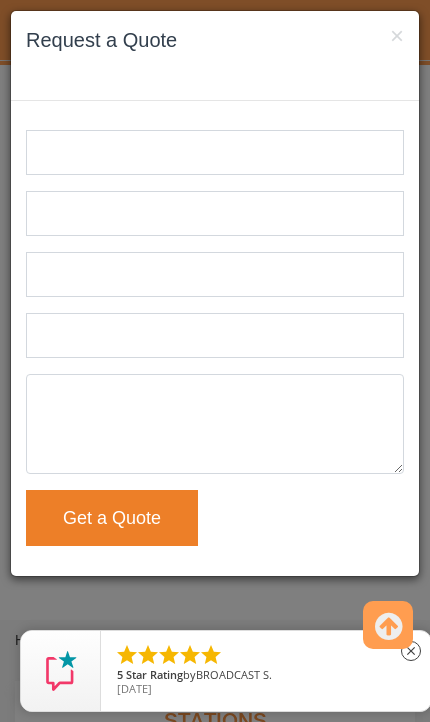 click on "×" at bounding box center (397, 36) 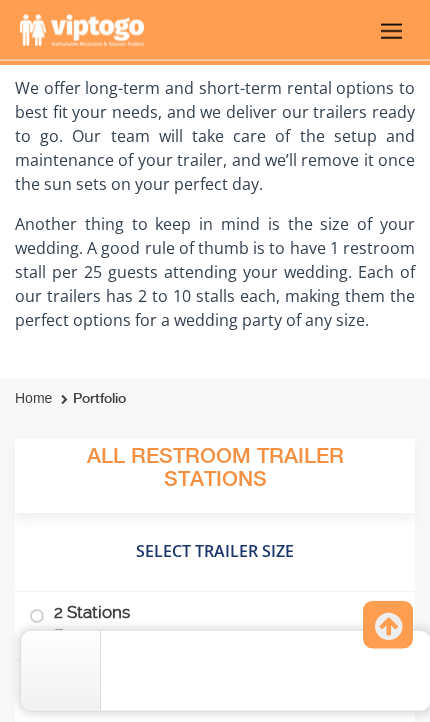 scroll, scrollTop: 2400, scrollLeft: 0, axis: vertical 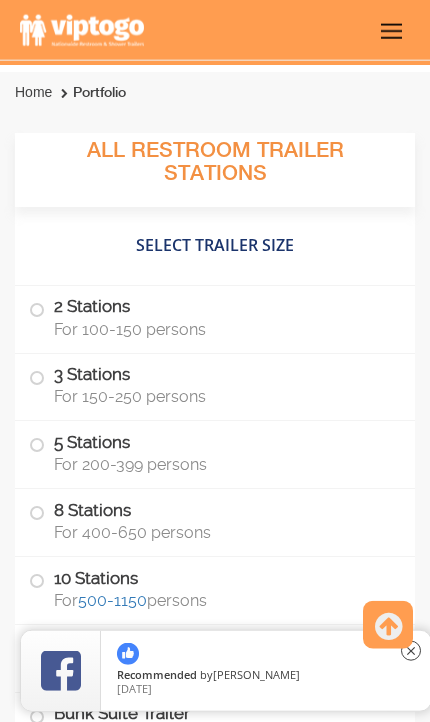 click on "2 Stations
For 100-150 persons" at bounding box center [215, 317] 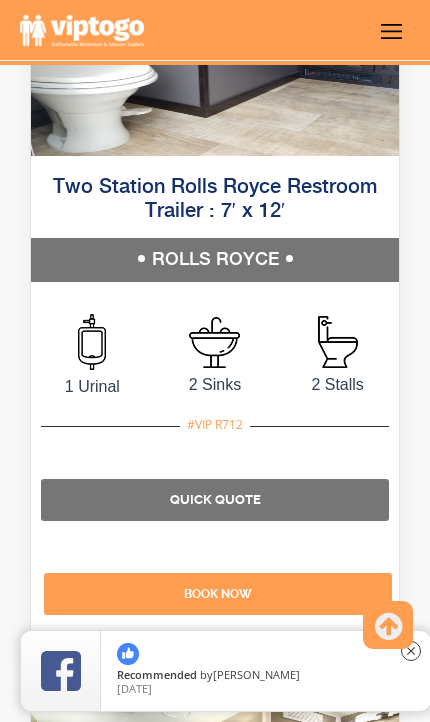 scroll, scrollTop: 4132, scrollLeft: 0, axis: vertical 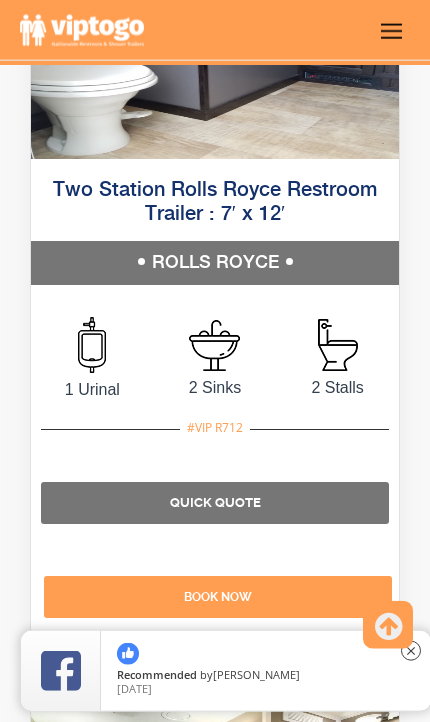 click on "Two Station Rolls Royce Restroom Trailer :  7′ x 12′" at bounding box center (215, 202) 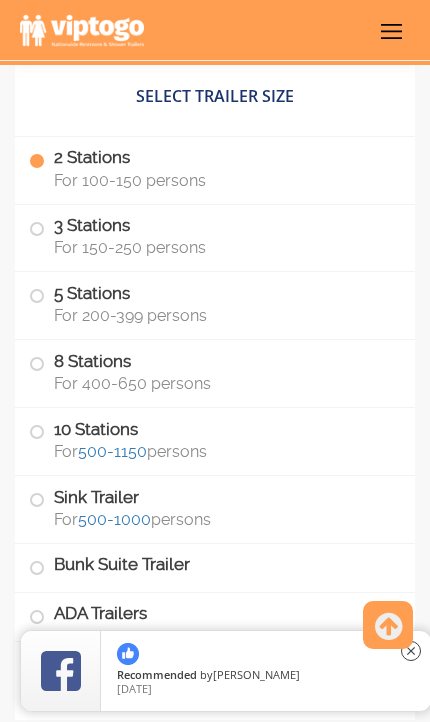 scroll, scrollTop: 2855, scrollLeft: 0, axis: vertical 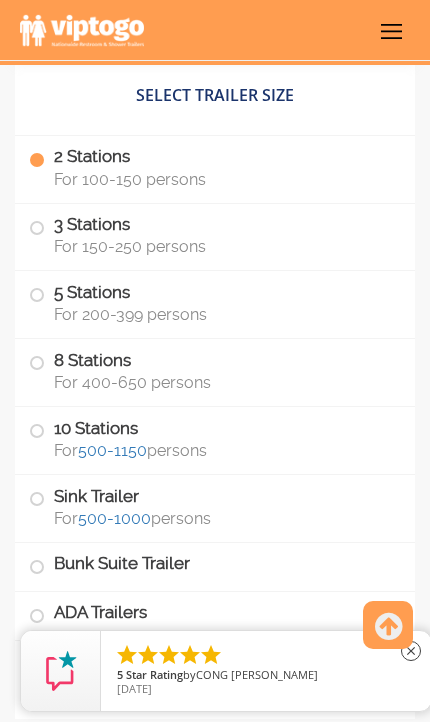 click at bounding box center (37, 499) 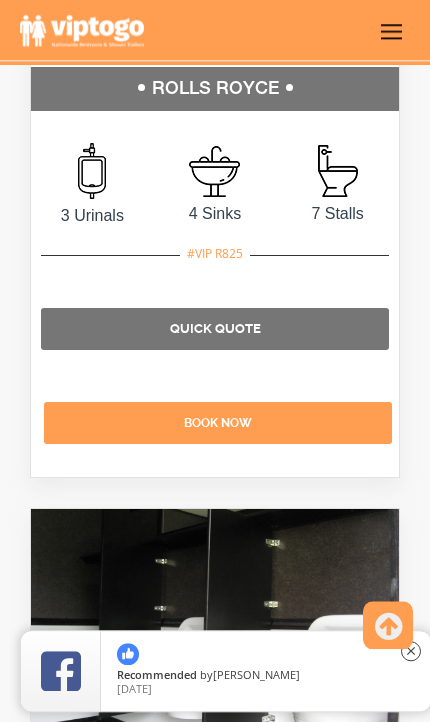 scroll, scrollTop: 15420, scrollLeft: 0, axis: vertical 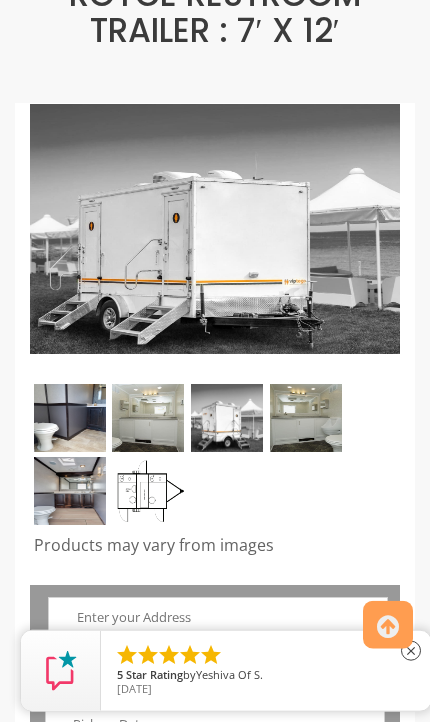click at bounding box center [70, 418] 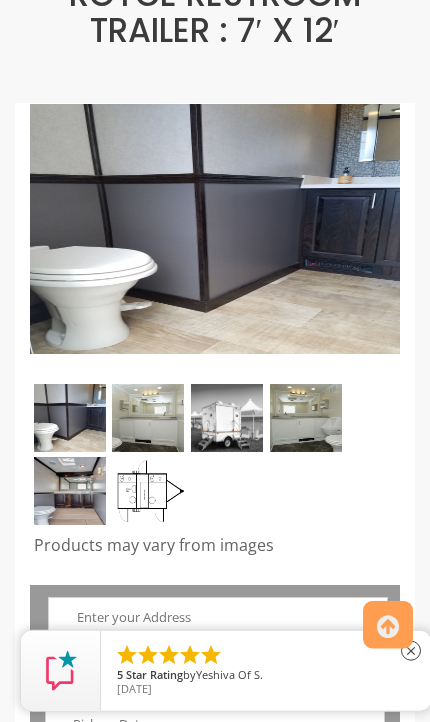 click at bounding box center (148, 418) 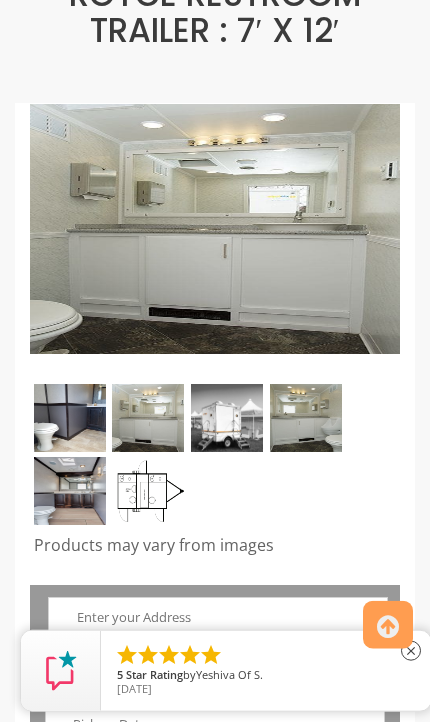 click at bounding box center (227, 418) 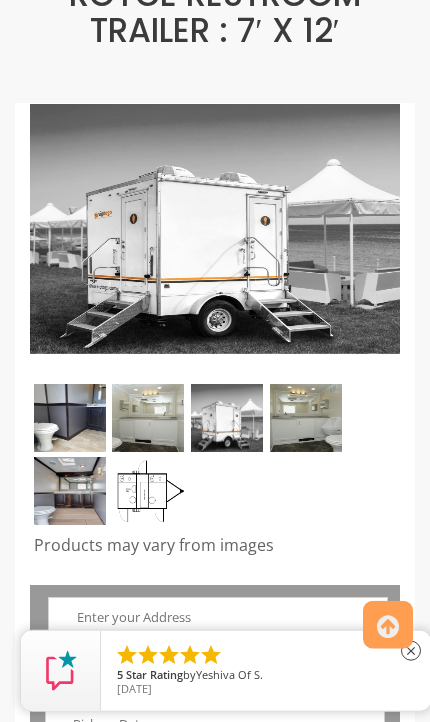 click at bounding box center (306, 418) 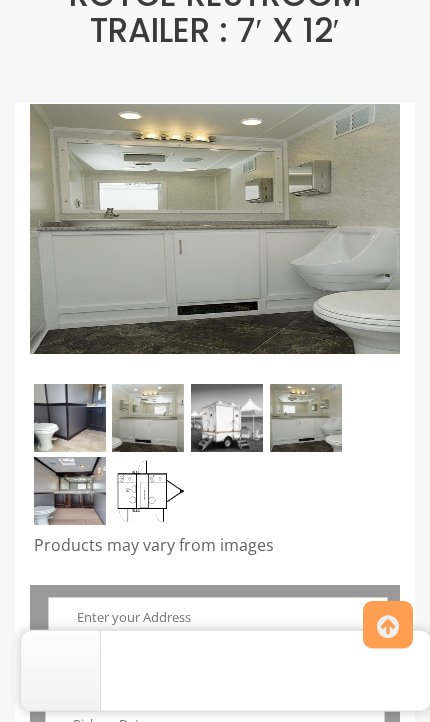 click at bounding box center (70, 491) 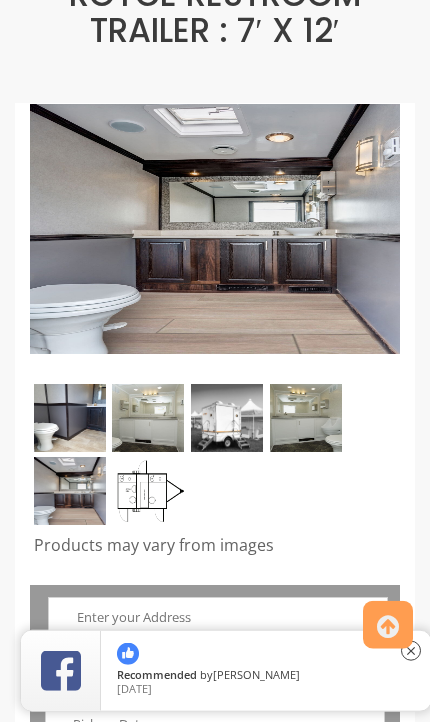 click at bounding box center (148, 491) 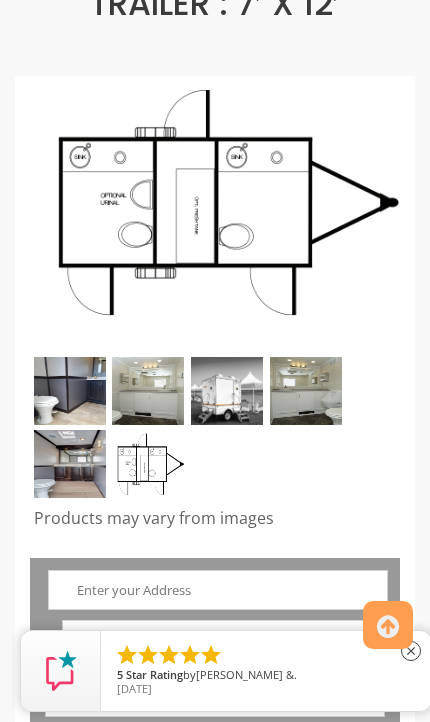 scroll, scrollTop: 104, scrollLeft: 0, axis: vertical 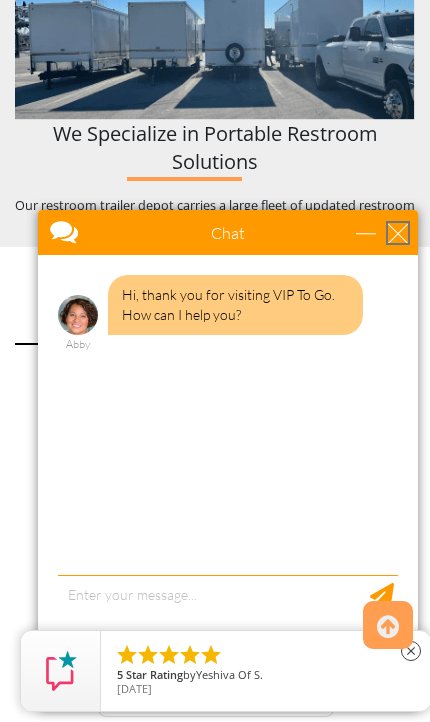 click at bounding box center (398, 233) 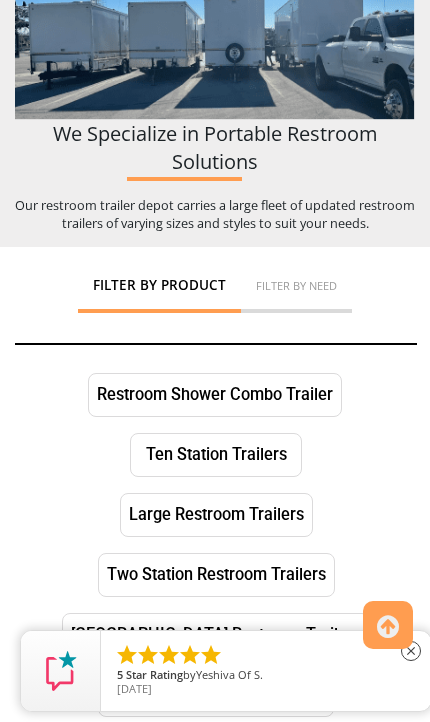 scroll, scrollTop: 0, scrollLeft: 0, axis: both 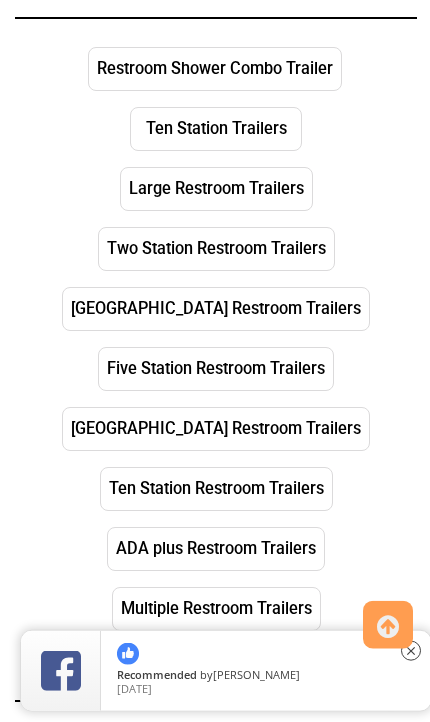 click on "Large Restroom Trailers" at bounding box center [216, 189] 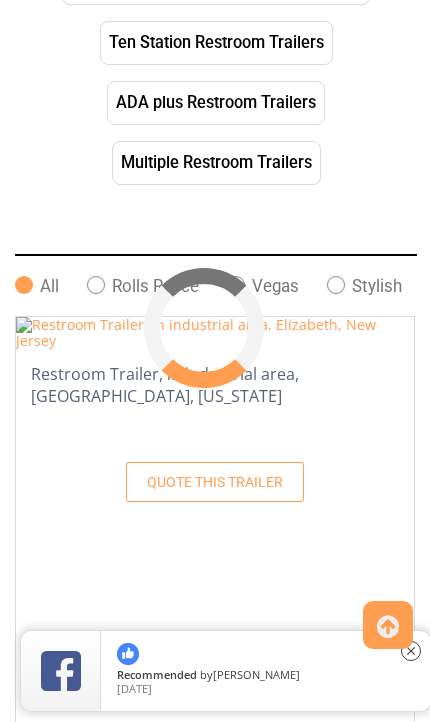 scroll, scrollTop: 1193, scrollLeft: 0, axis: vertical 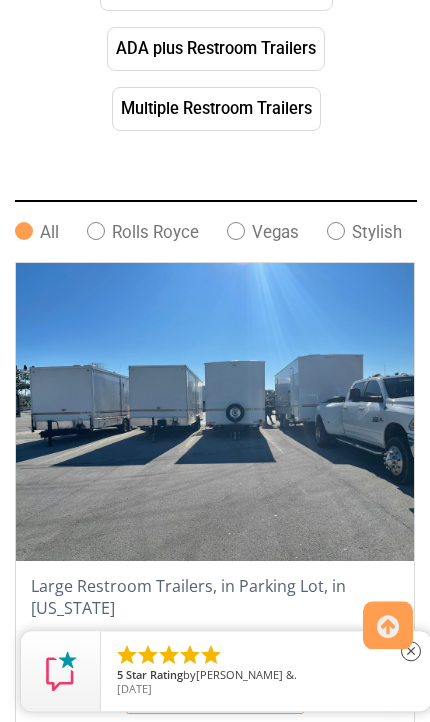 click at bounding box center [336, 231] 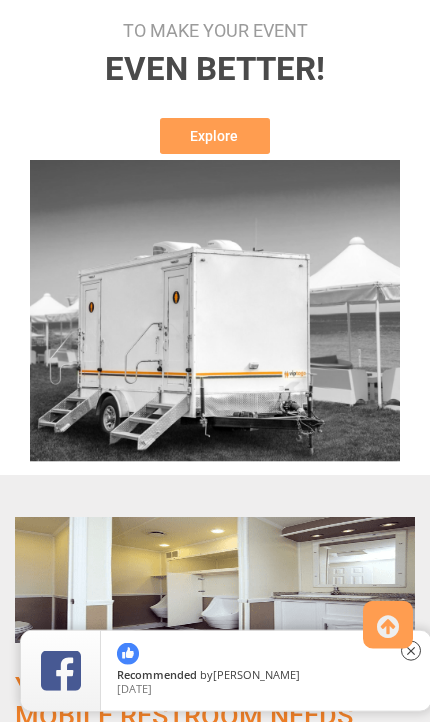 scroll, scrollTop: 1629, scrollLeft: 0, axis: vertical 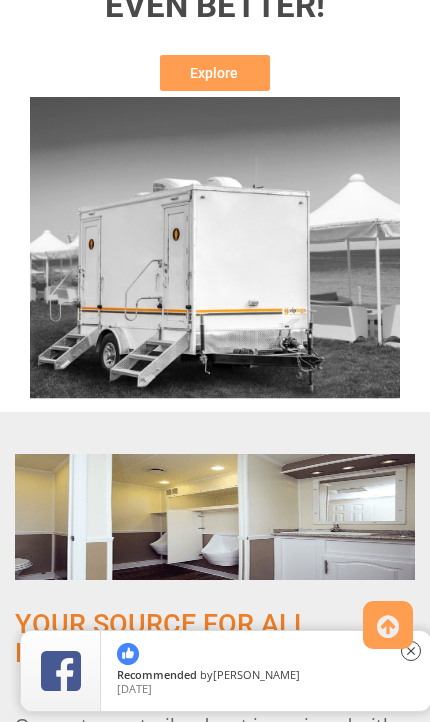 click at bounding box center (215, 517) 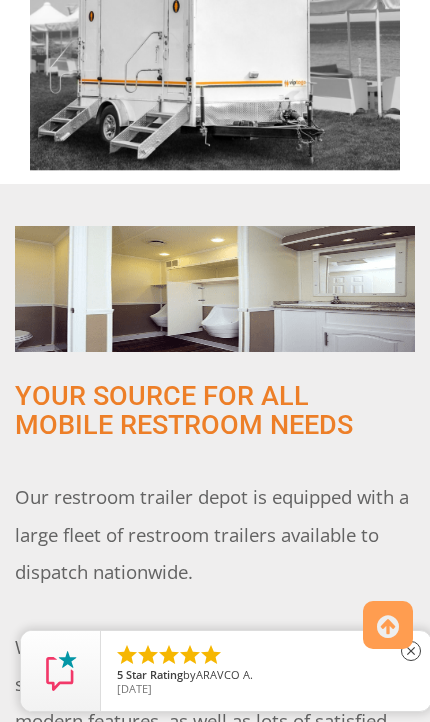 scroll, scrollTop: 1876, scrollLeft: 0, axis: vertical 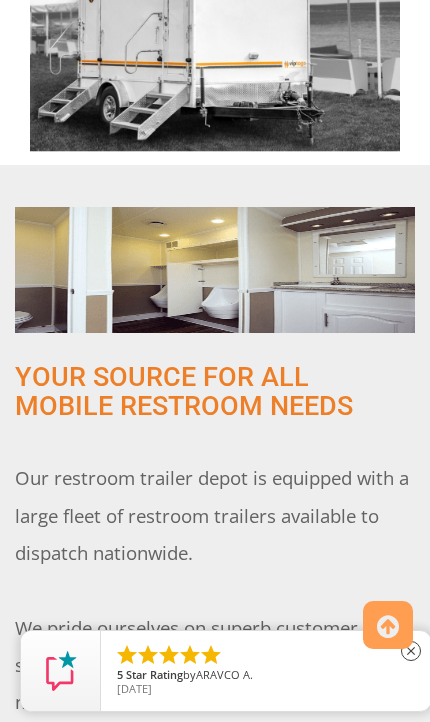 click at bounding box center (215, 270) 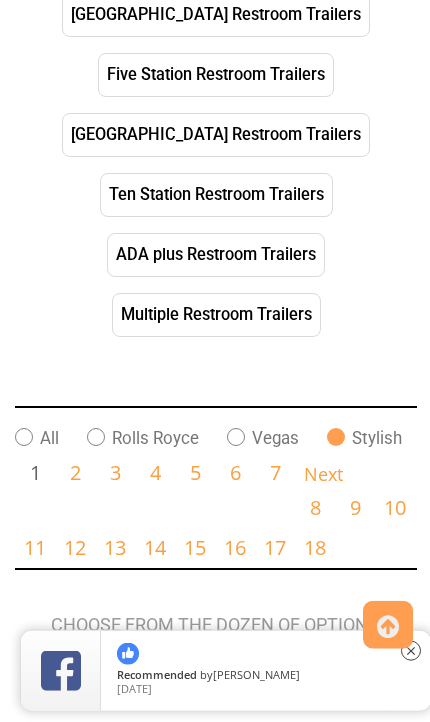 scroll, scrollTop: 983, scrollLeft: 0, axis: vertical 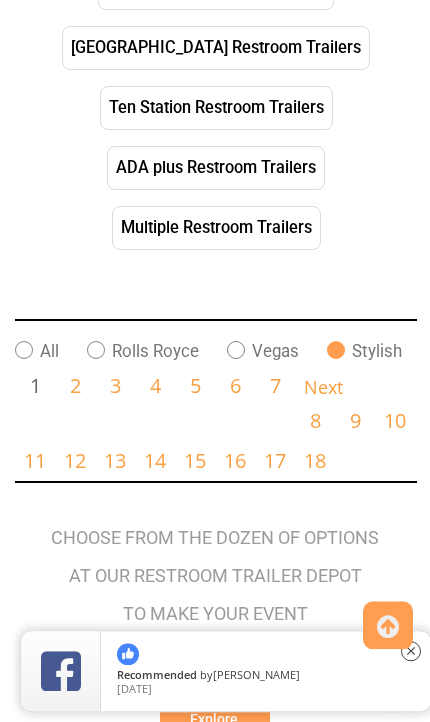 click at bounding box center [236, 350] 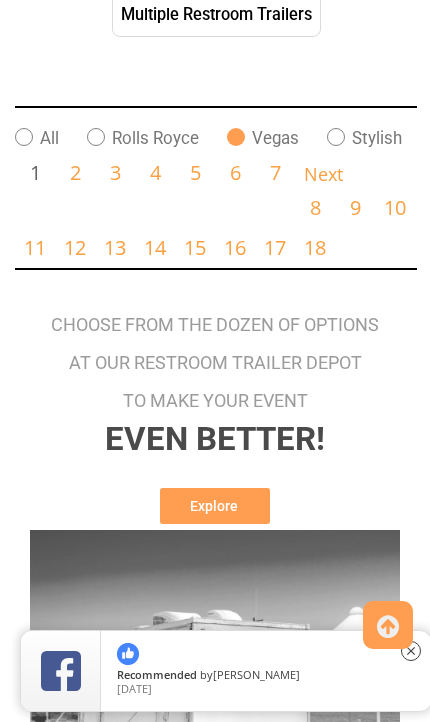 scroll, scrollTop: 1195, scrollLeft: 0, axis: vertical 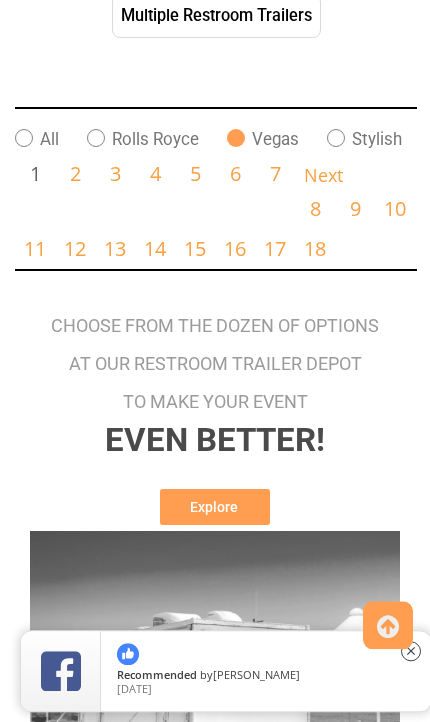 click on "2" at bounding box center [75, 174] 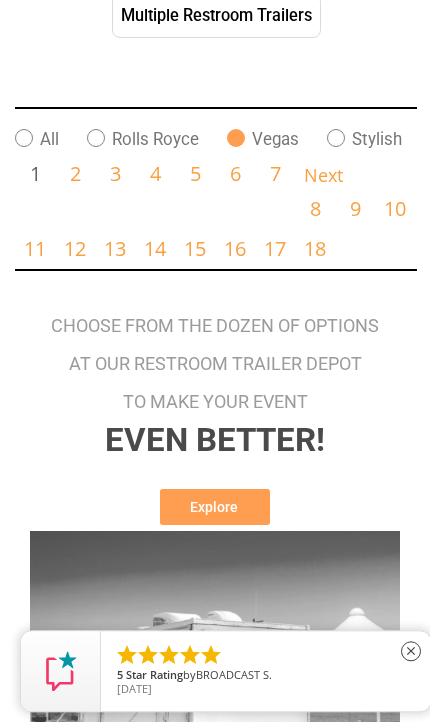 scroll, scrollTop: 1429, scrollLeft: 0, axis: vertical 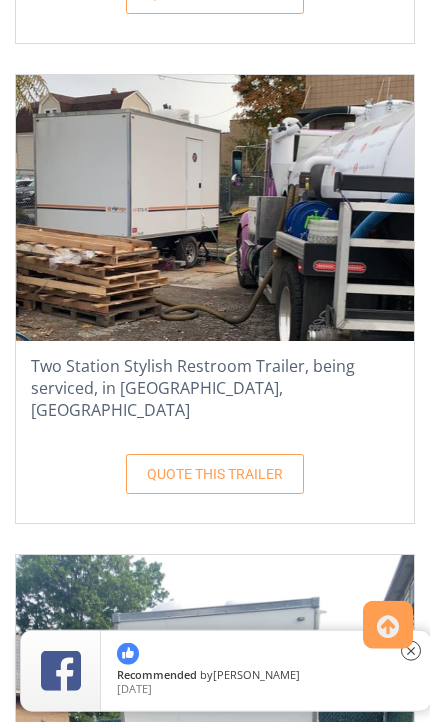 click at bounding box center (215, 207) 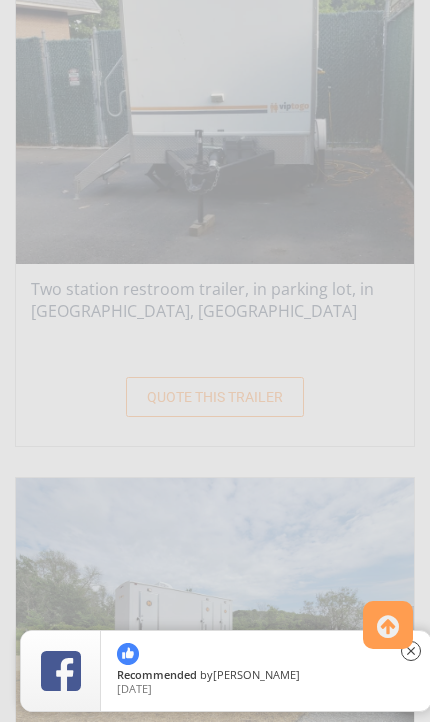 scroll, scrollTop: 3458, scrollLeft: 0, axis: vertical 